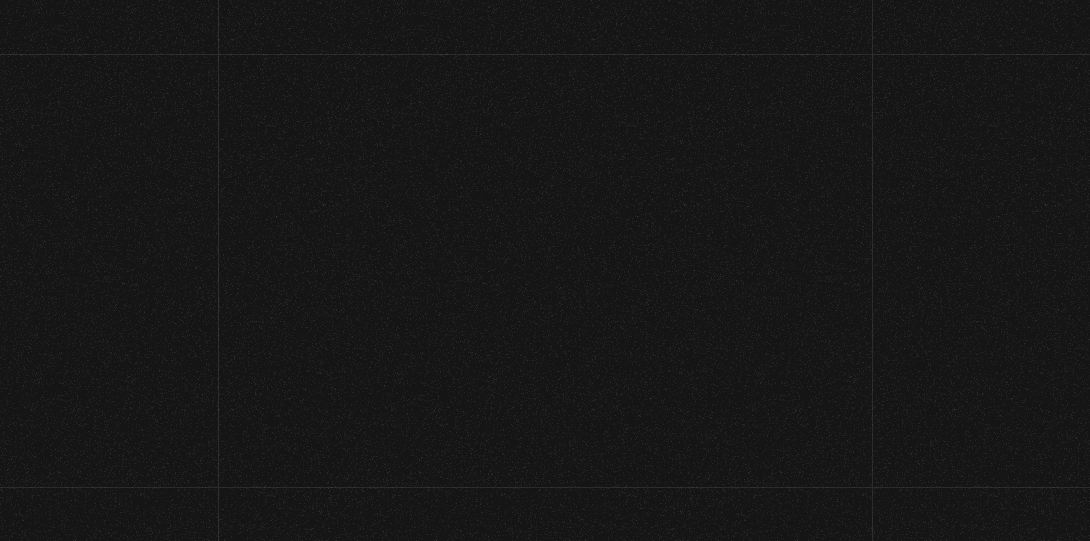 scroll, scrollTop: 0, scrollLeft: 0, axis: both 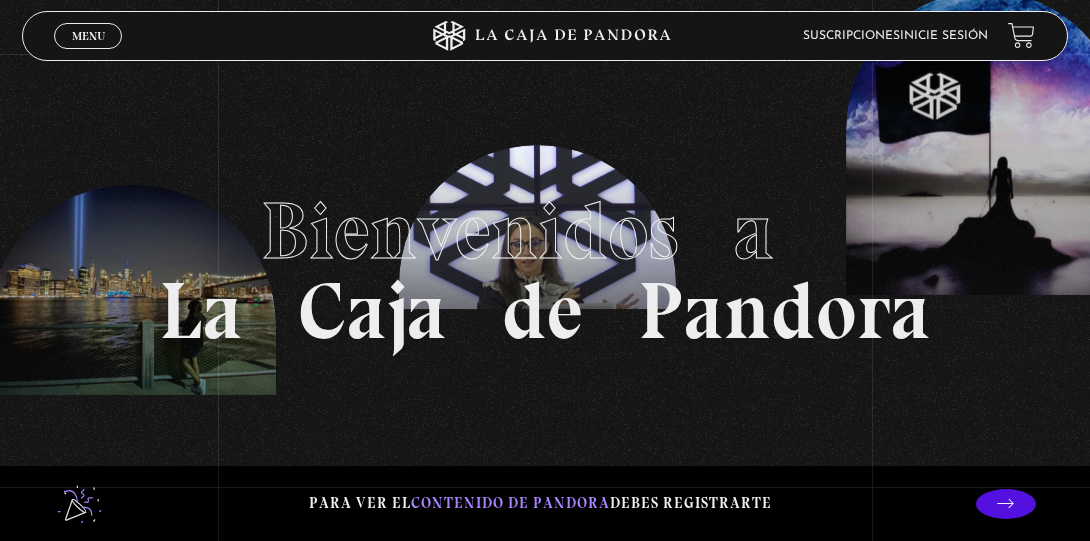 click on "Inicie sesión" at bounding box center [944, 36] 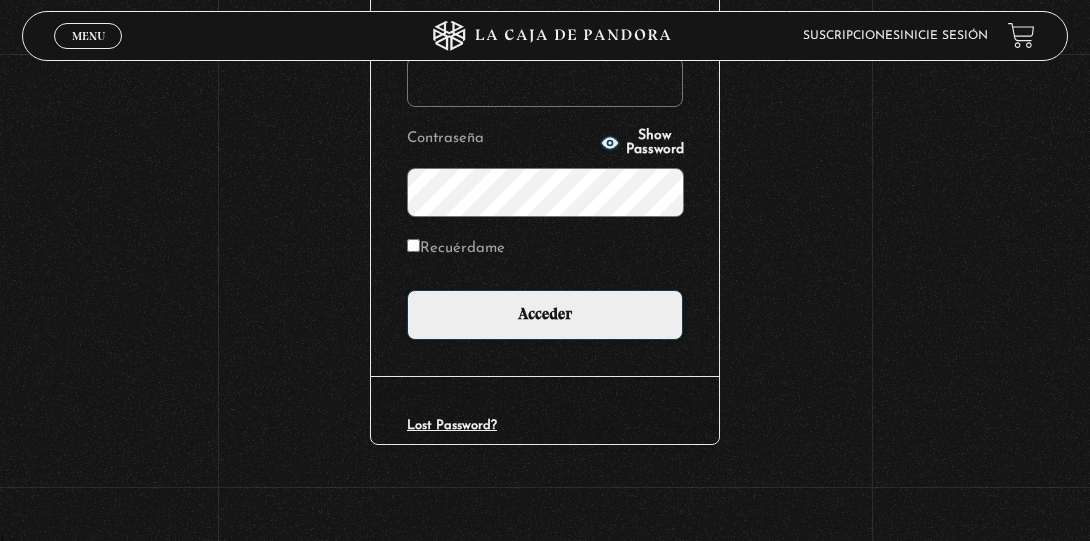 scroll, scrollTop: 307, scrollLeft: 0, axis: vertical 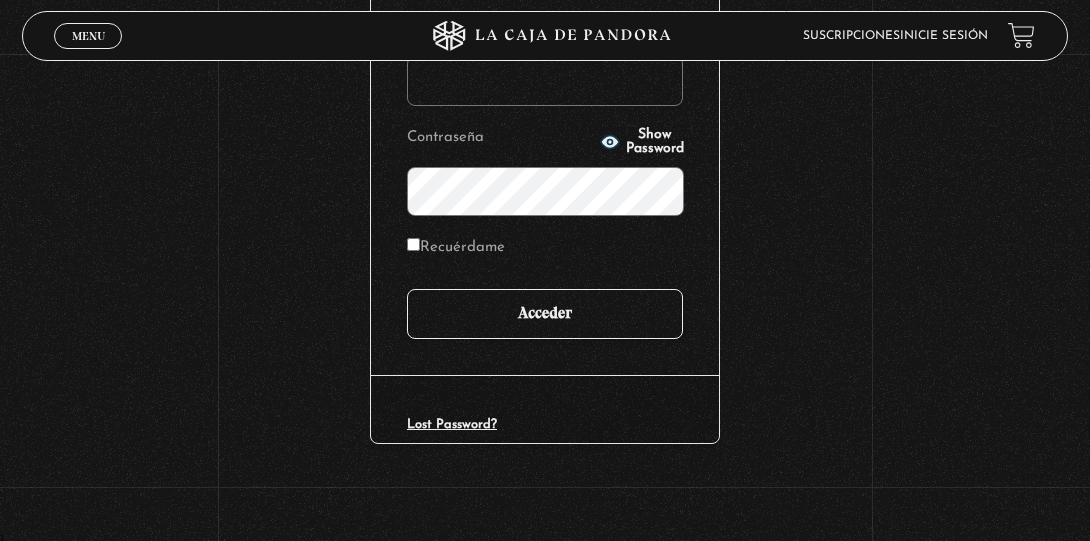 type on "yirlanyquiros@hotmail.com" 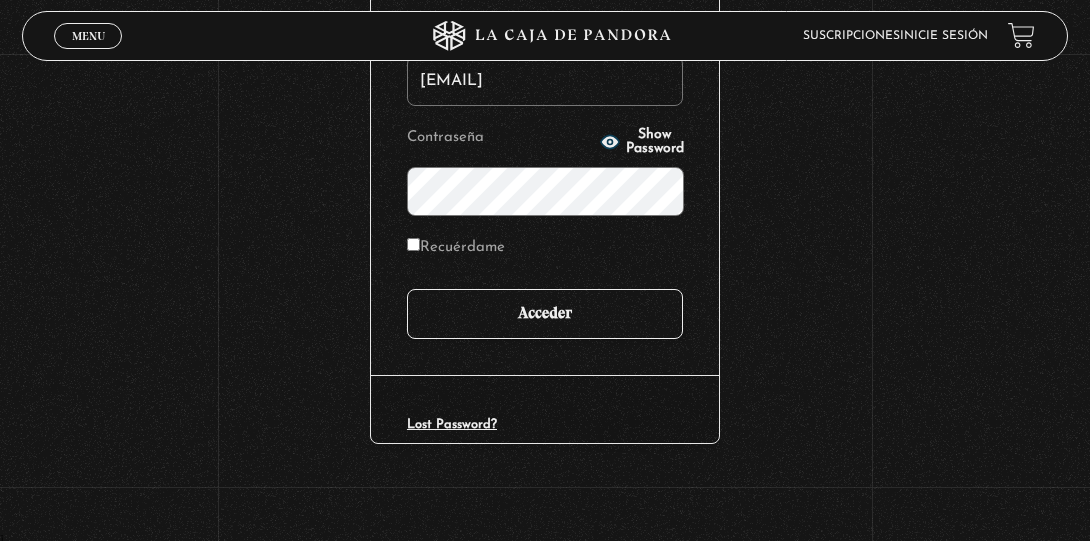 click on "Acceder" at bounding box center (545, 314) 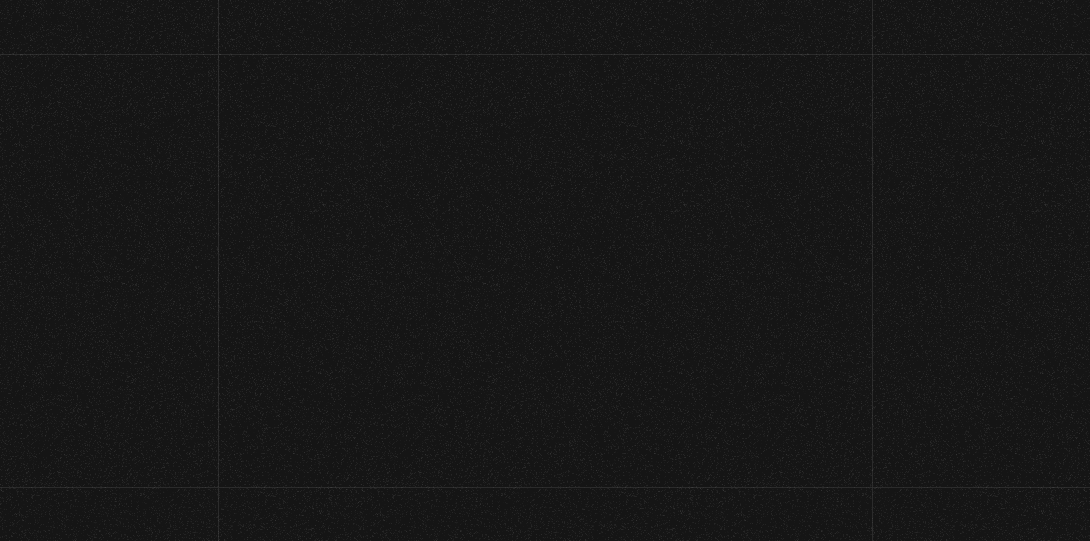 scroll, scrollTop: 0, scrollLeft: 0, axis: both 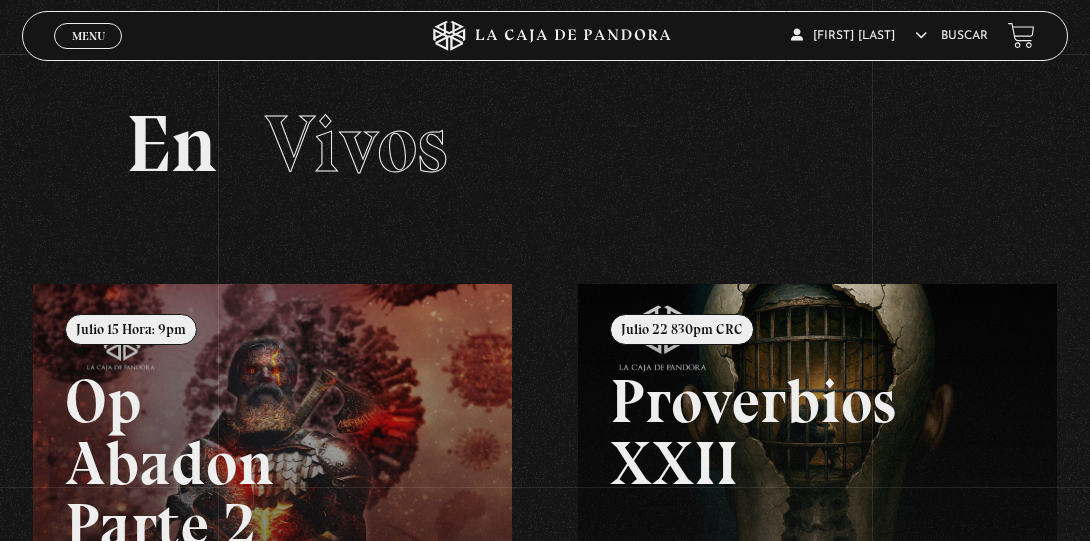 click on "Buscar" at bounding box center [964, 36] 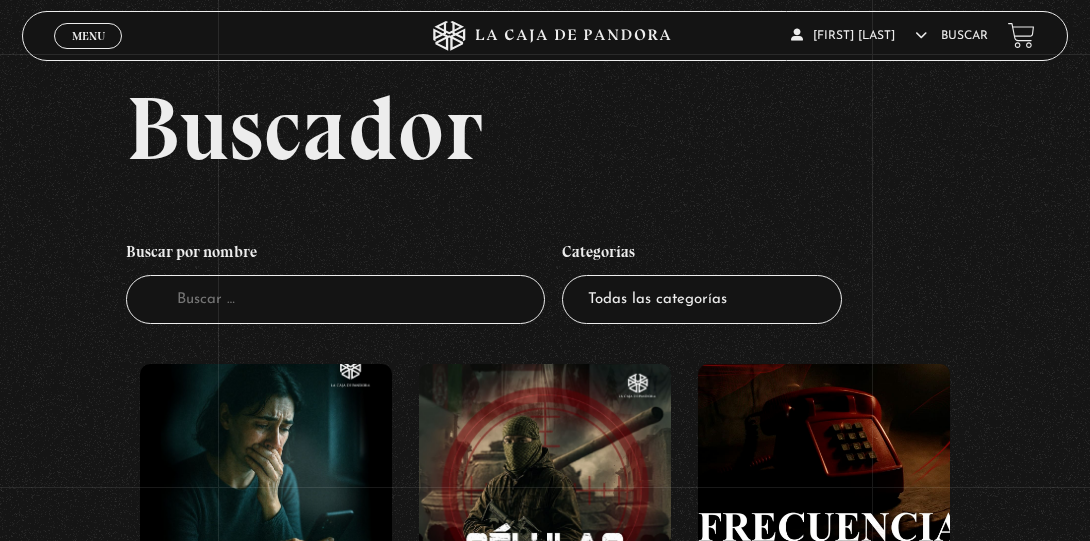 scroll, scrollTop: 100, scrollLeft: 0, axis: vertical 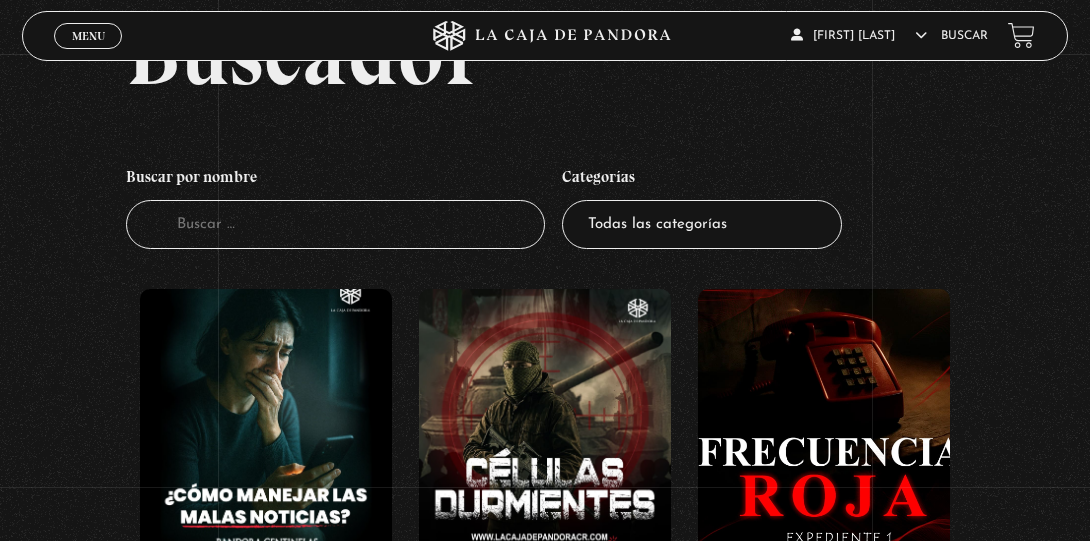 click on "Buscador" at bounding box center [335, 224] 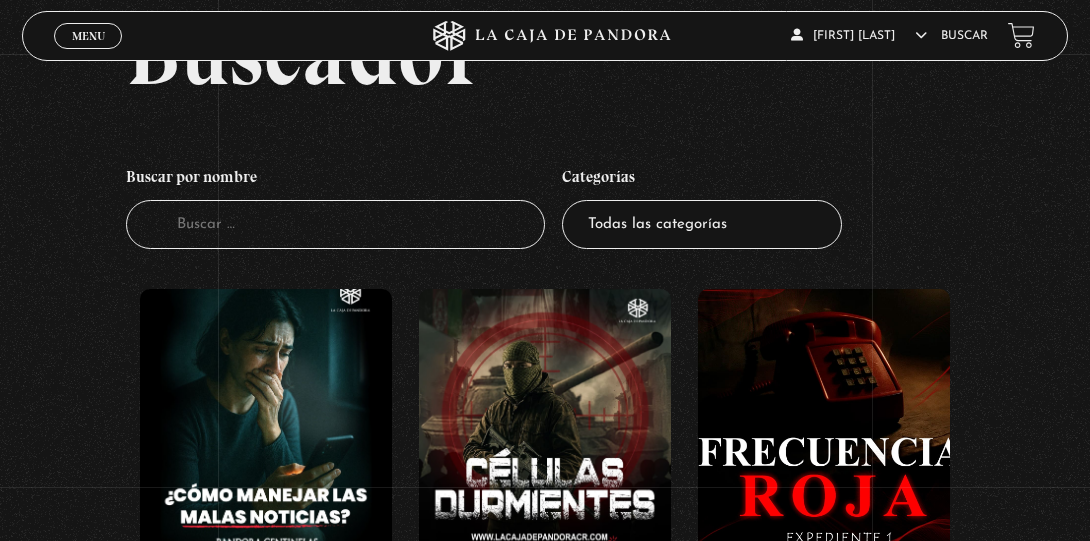 click on "Categorías" at bounding box center (702, 179) 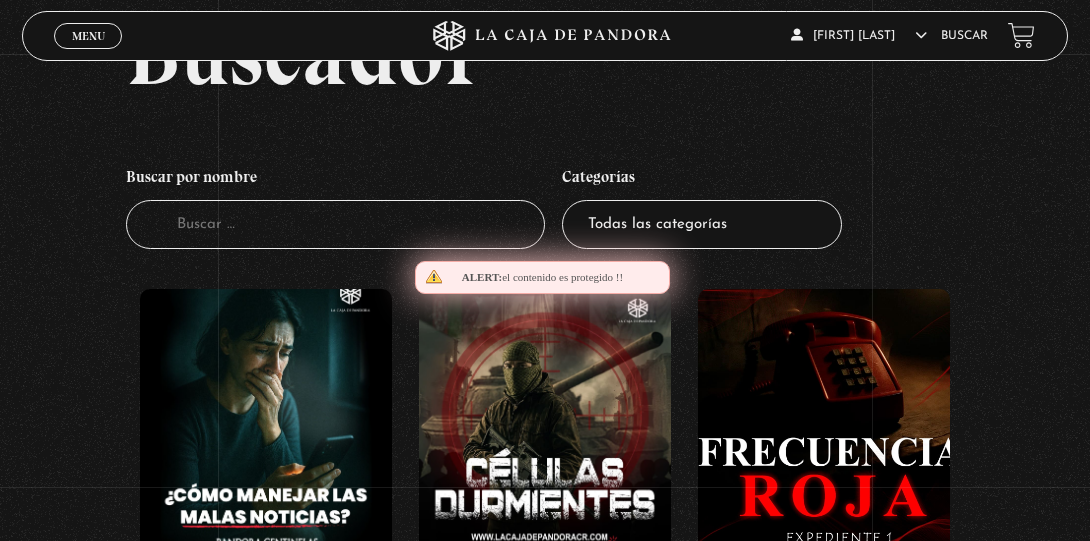 click on "Categorías" at bounding box center [702, 179] 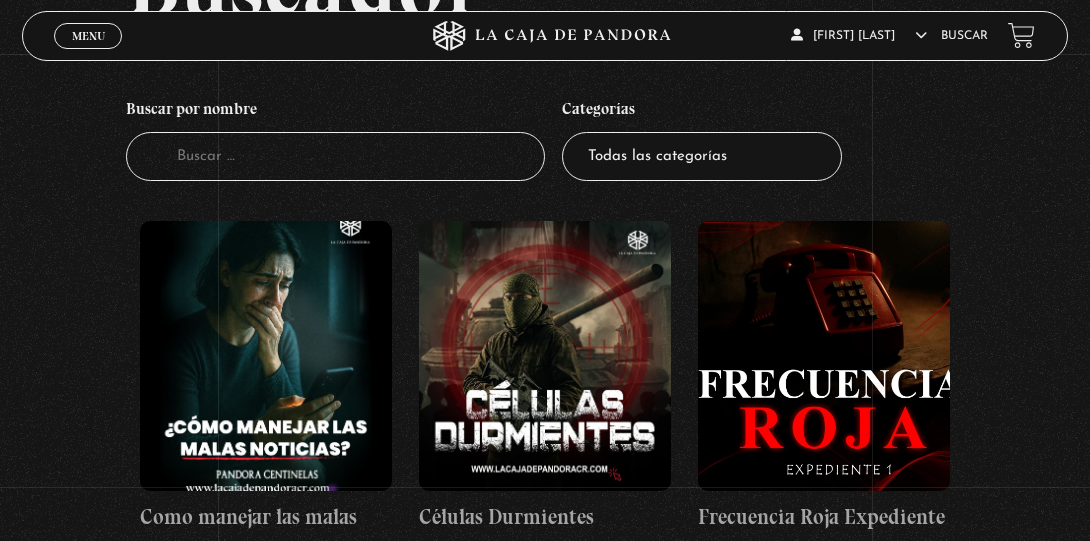 scroll, scrollTop: 200, scrollLeft: 0, axis: vertical 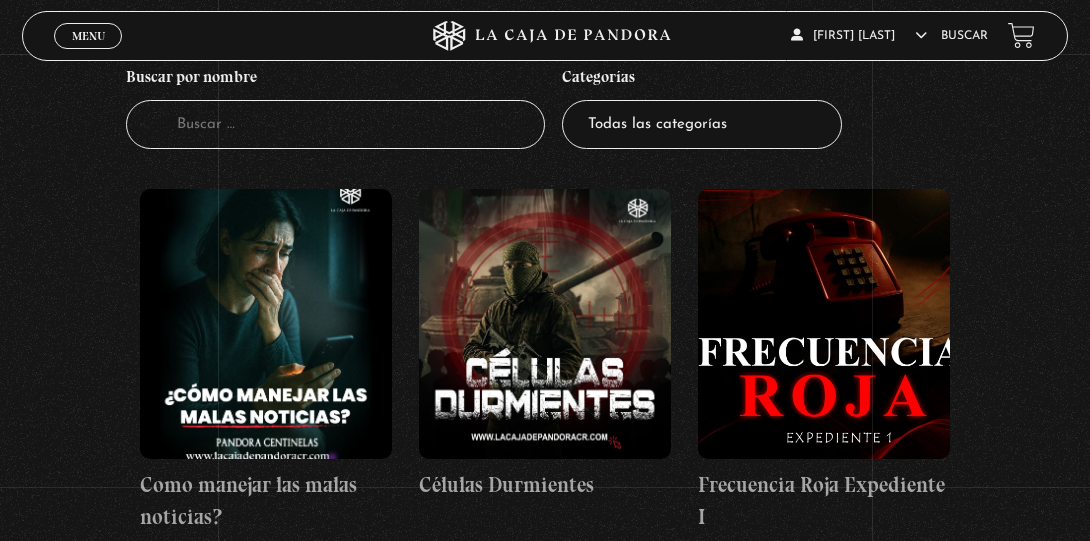 click on "Buscador" at bounding box center [335, 124] 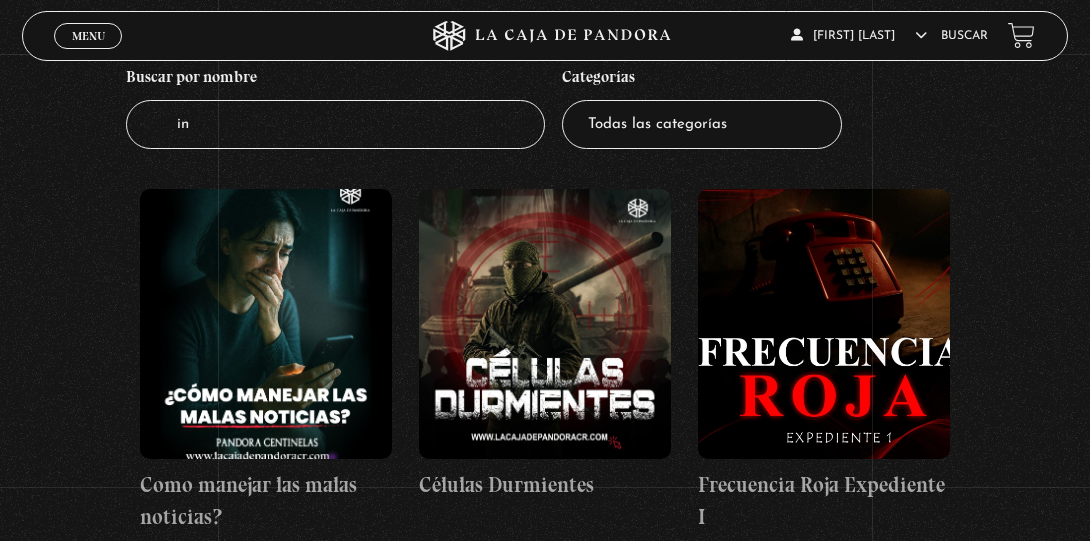 type on "inc" 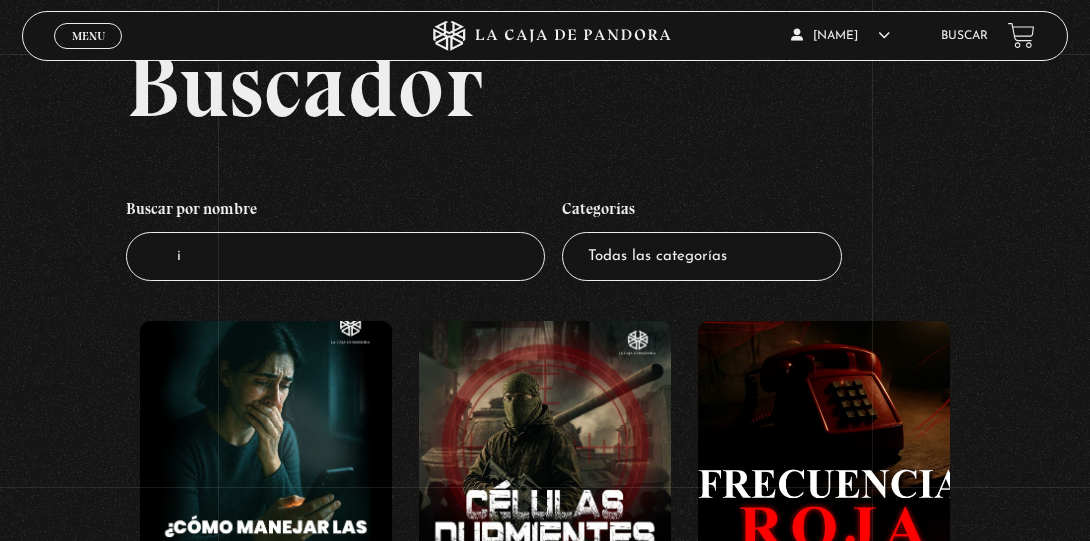 scroll, scrollTop: 100, scrollLeft: 0, axis: vertical 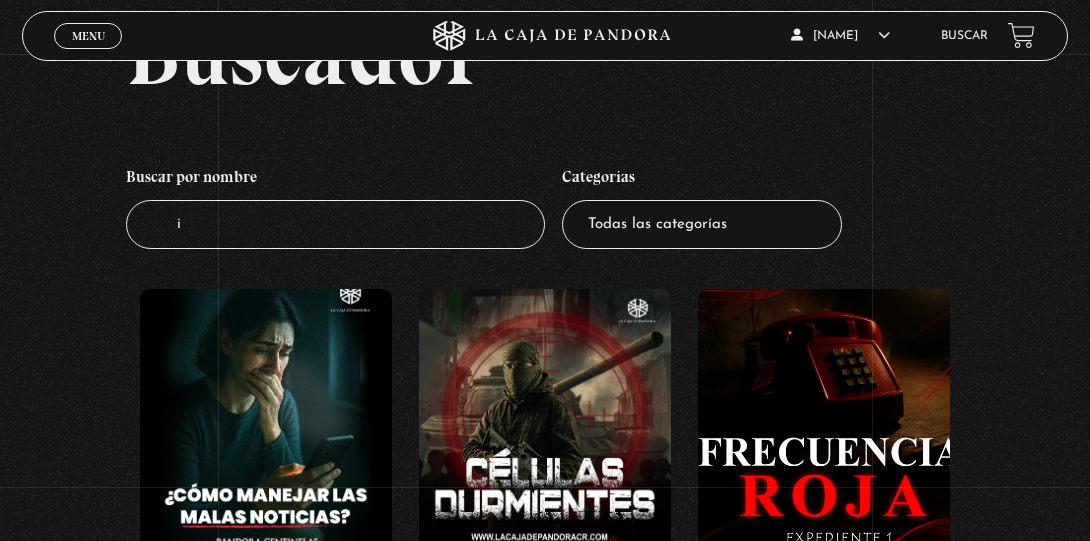 click on "i" at bounding box center [335, 224] 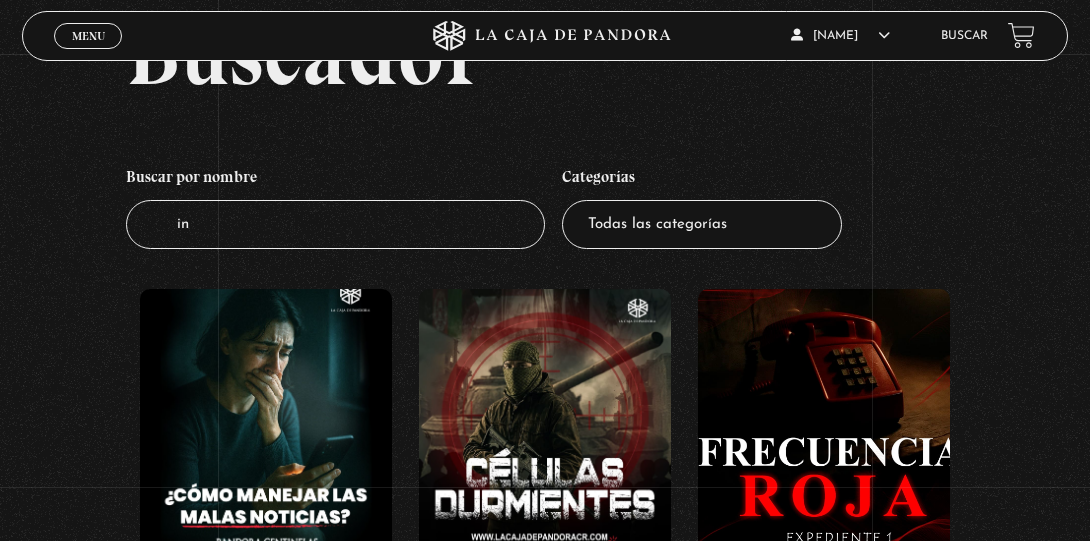 type on "inc" 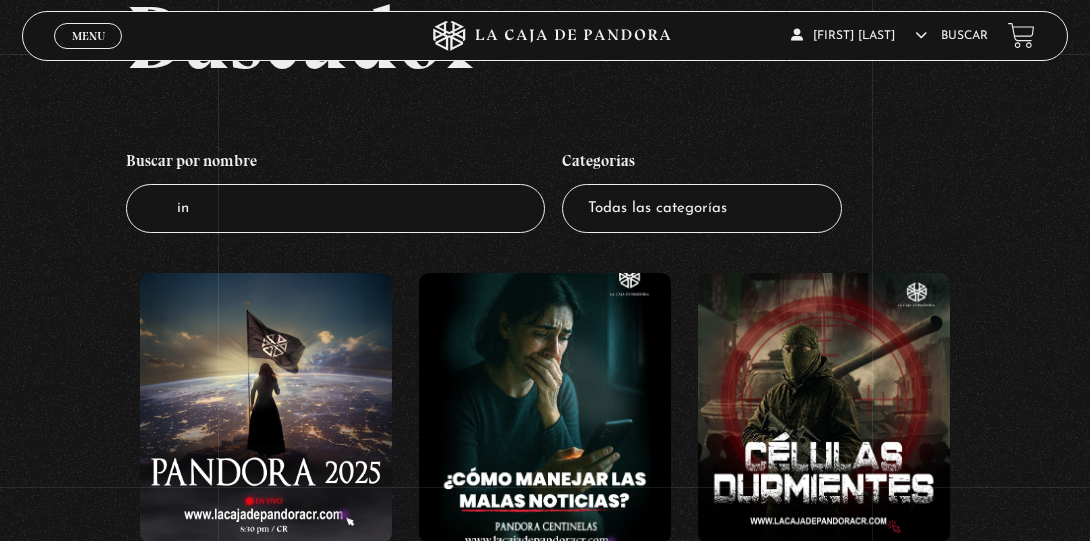scroll, scrollTop: 100, scrollLeft: 0, axis: vertical 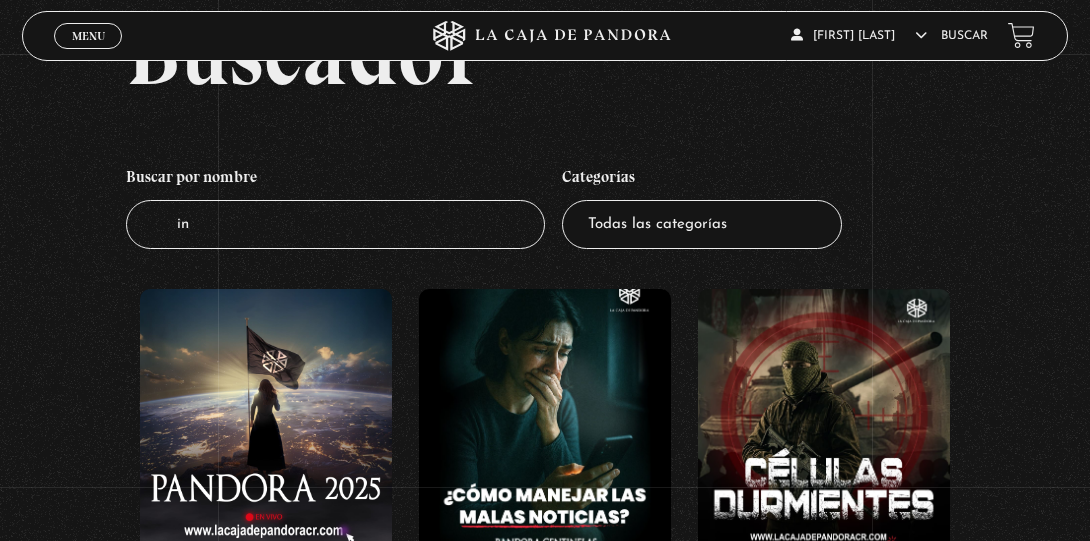 click on "in" at bounding box center (335, 224) 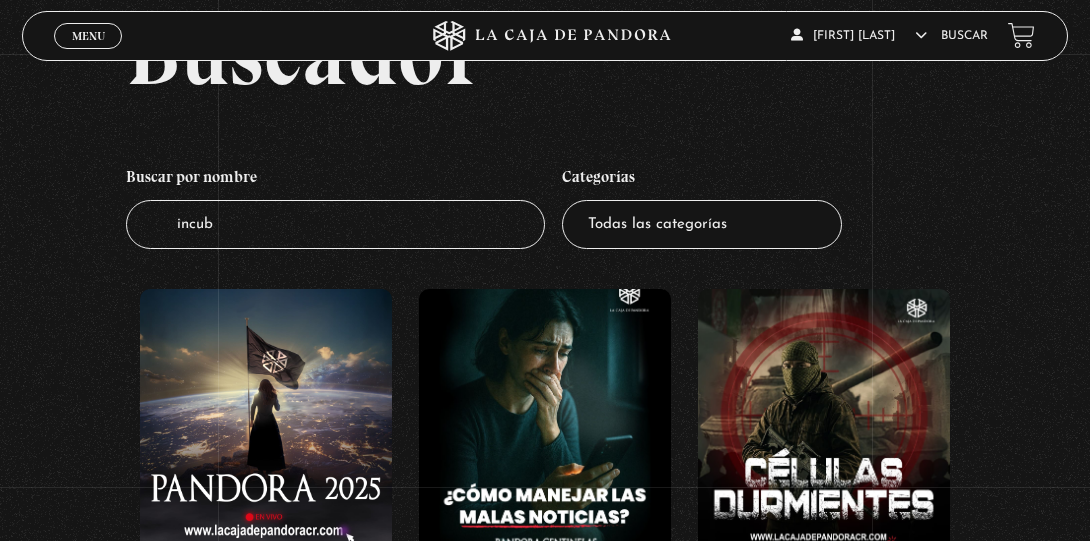 type on "incub" 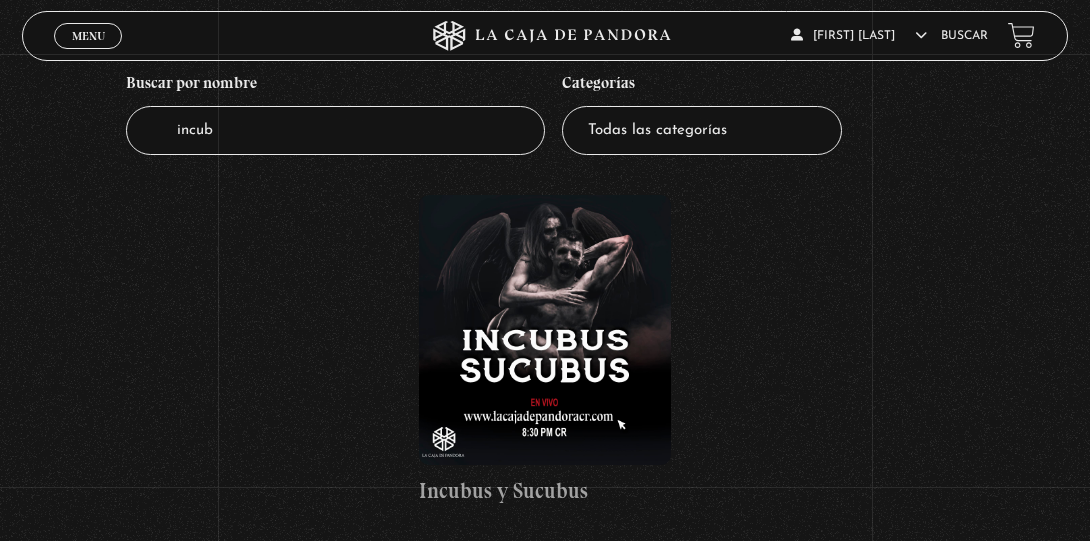 scroll, scrollTop: 200, scrollLeft: 0, axis: vertical 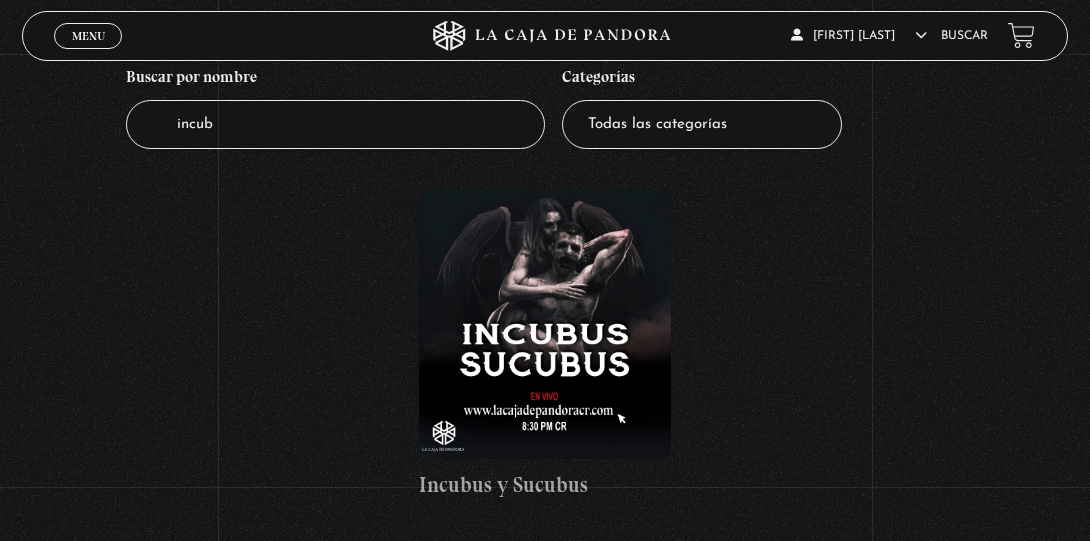 click at bounding box center [544, 324] 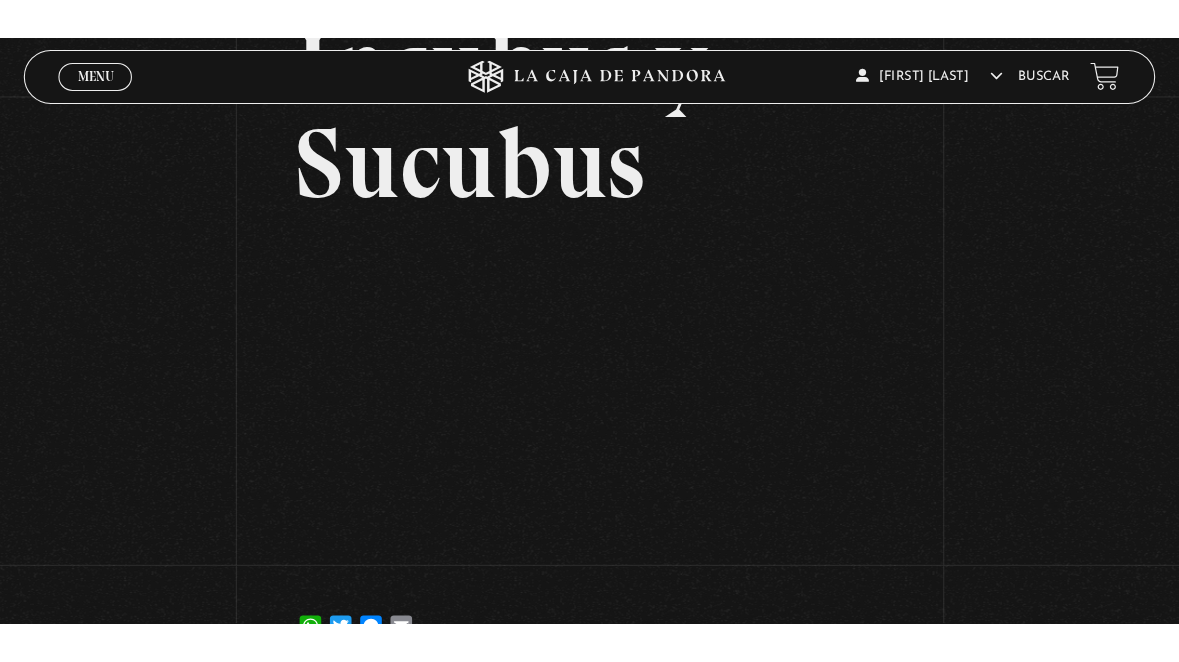 scroll, scrollTop: 300, scrollLeft: 0, axis: vertical 